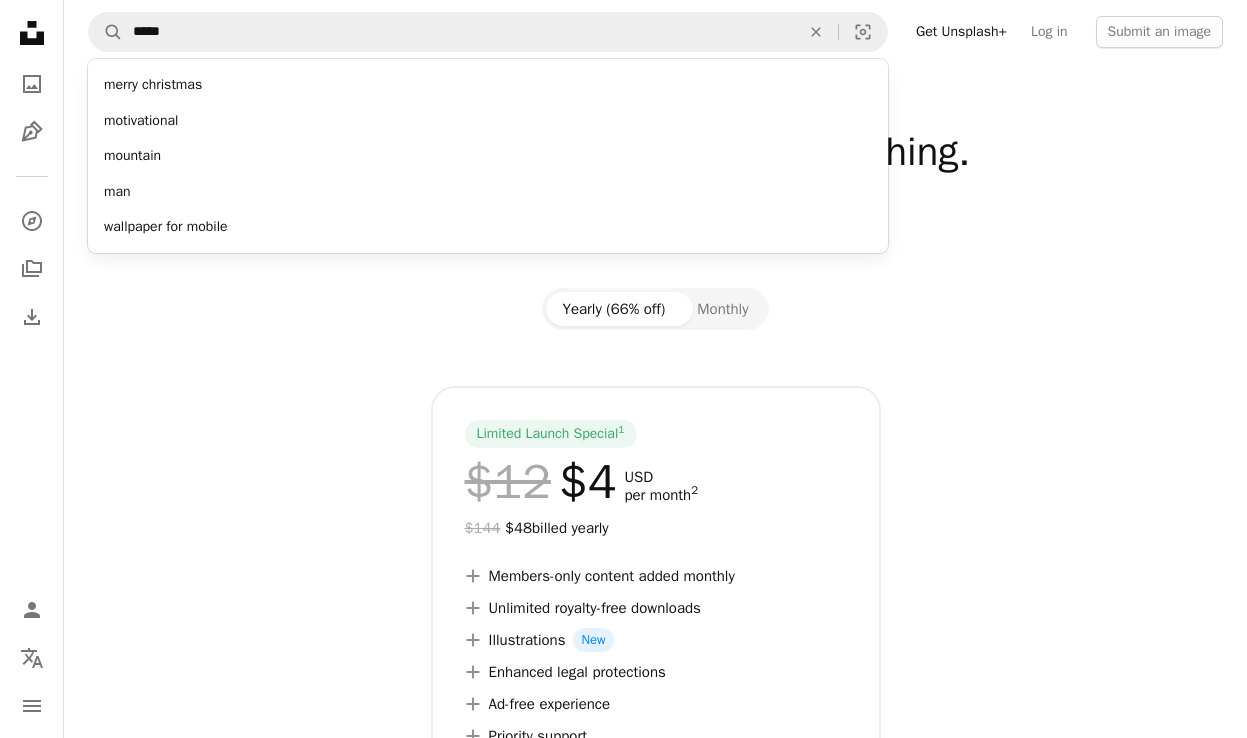 scroll, scrollTop: 0, scrollLeft: 0, axis: both 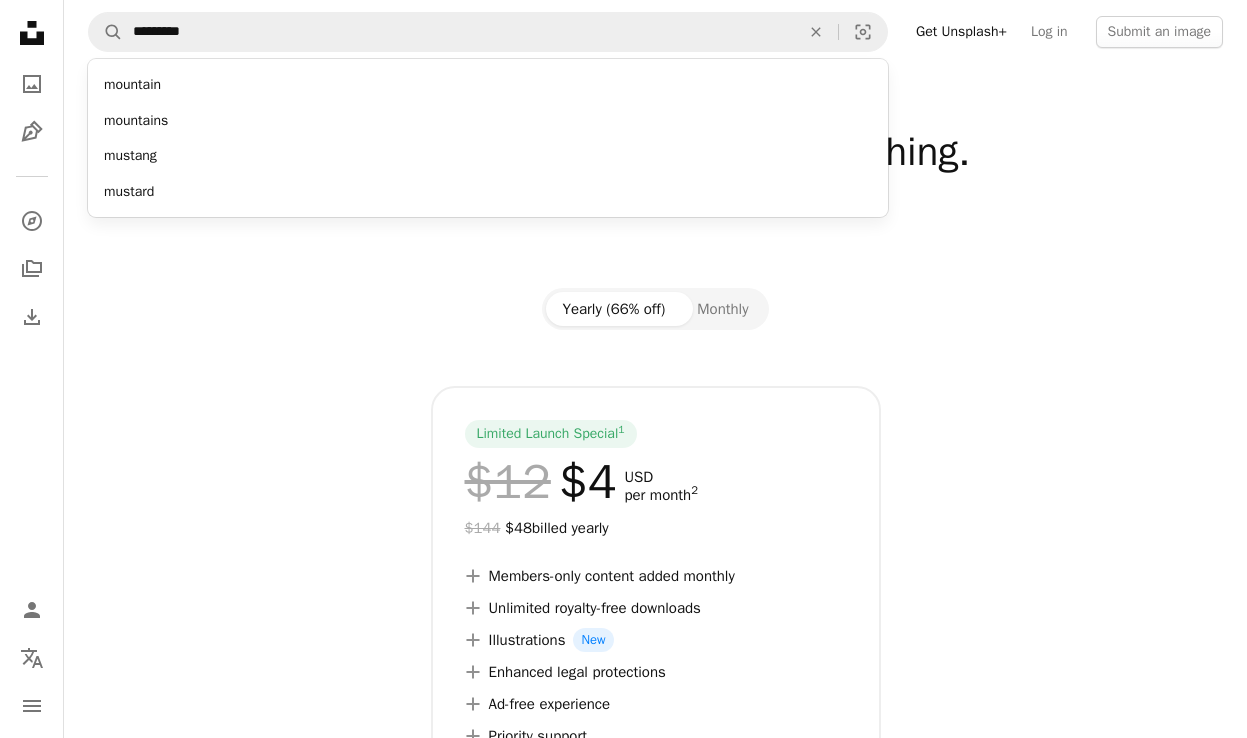 type on "*********" 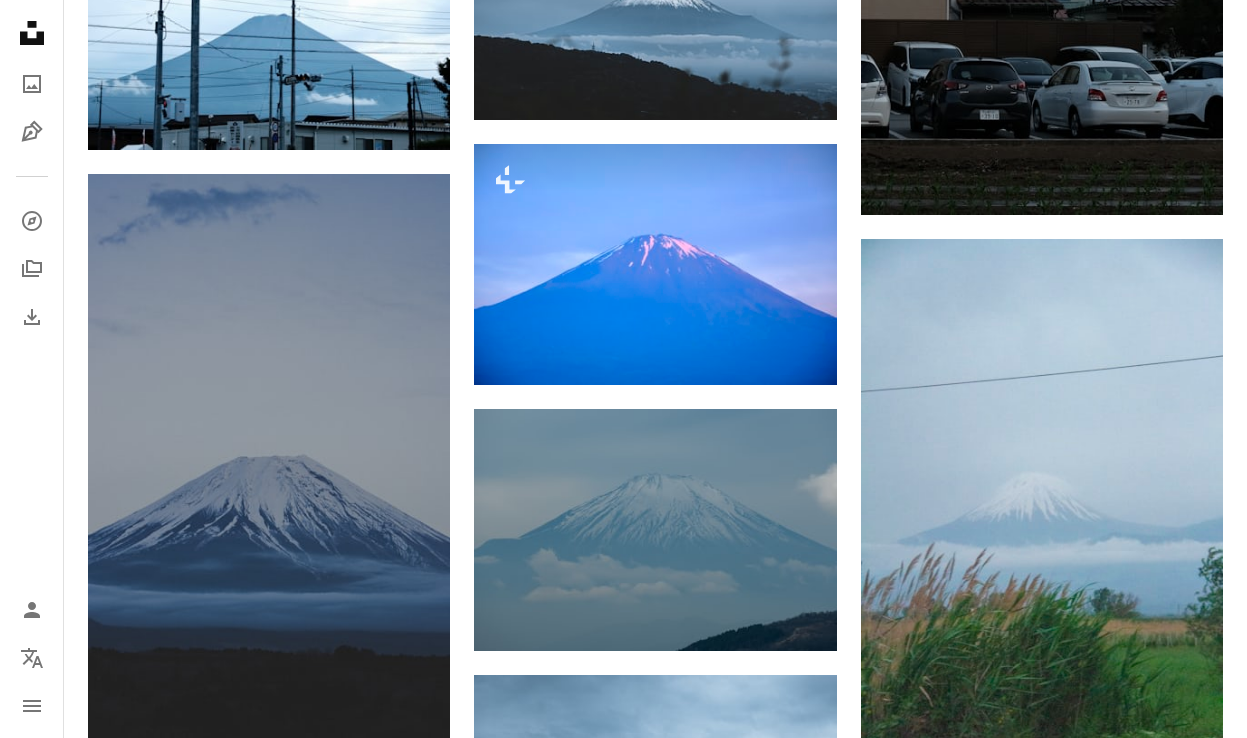 scroll, scrollTop: 0, scrollLeft: 0, axis: both 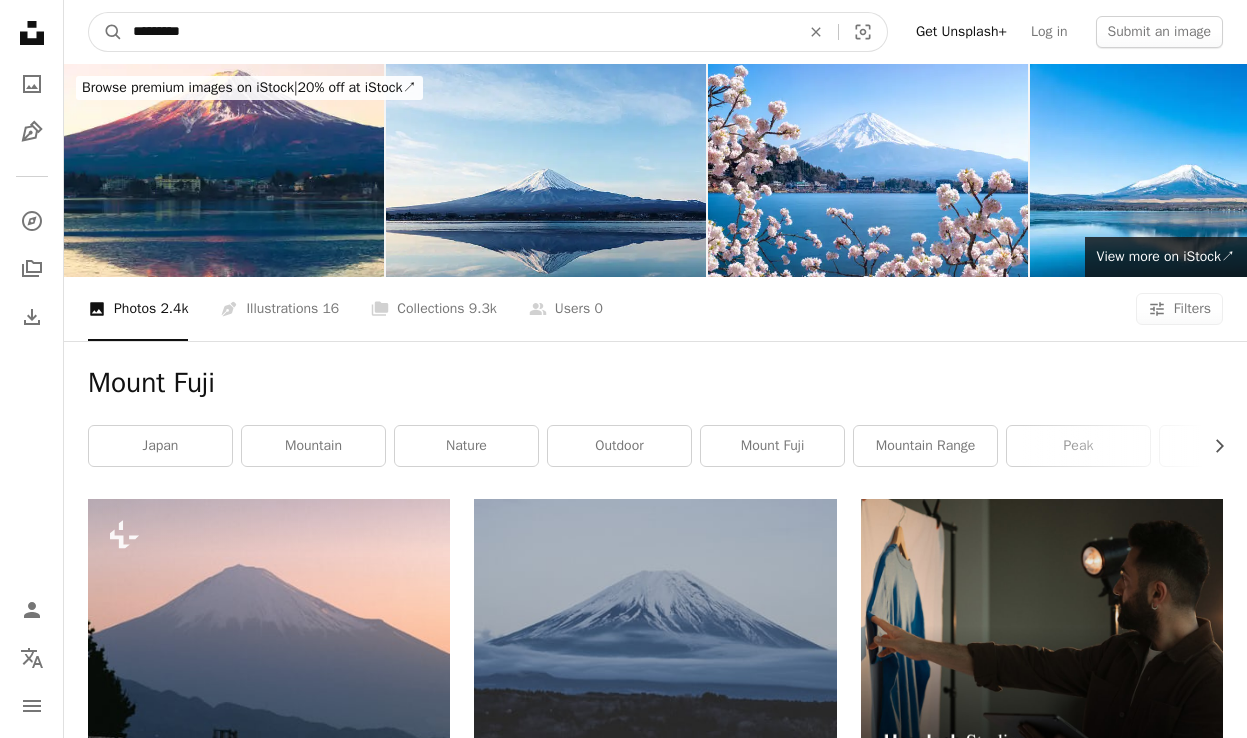 click on "*********" at bounding box center [458, 32] 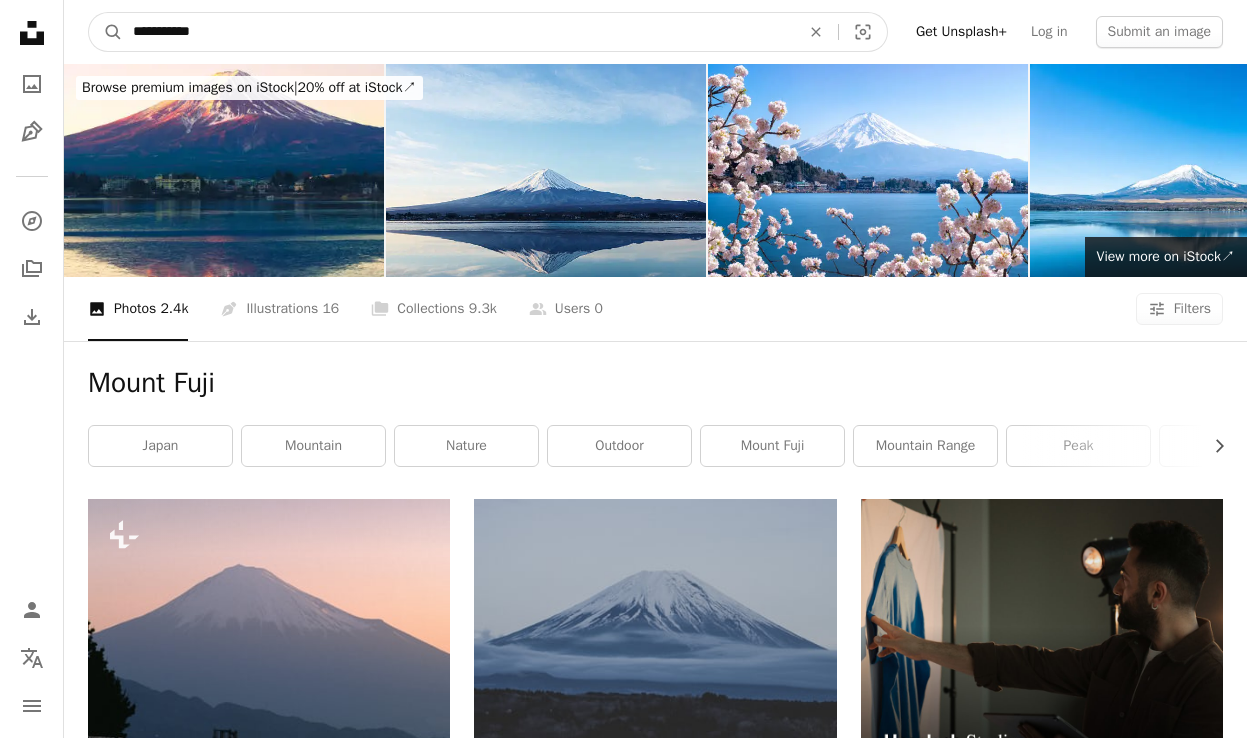 type on "**********" 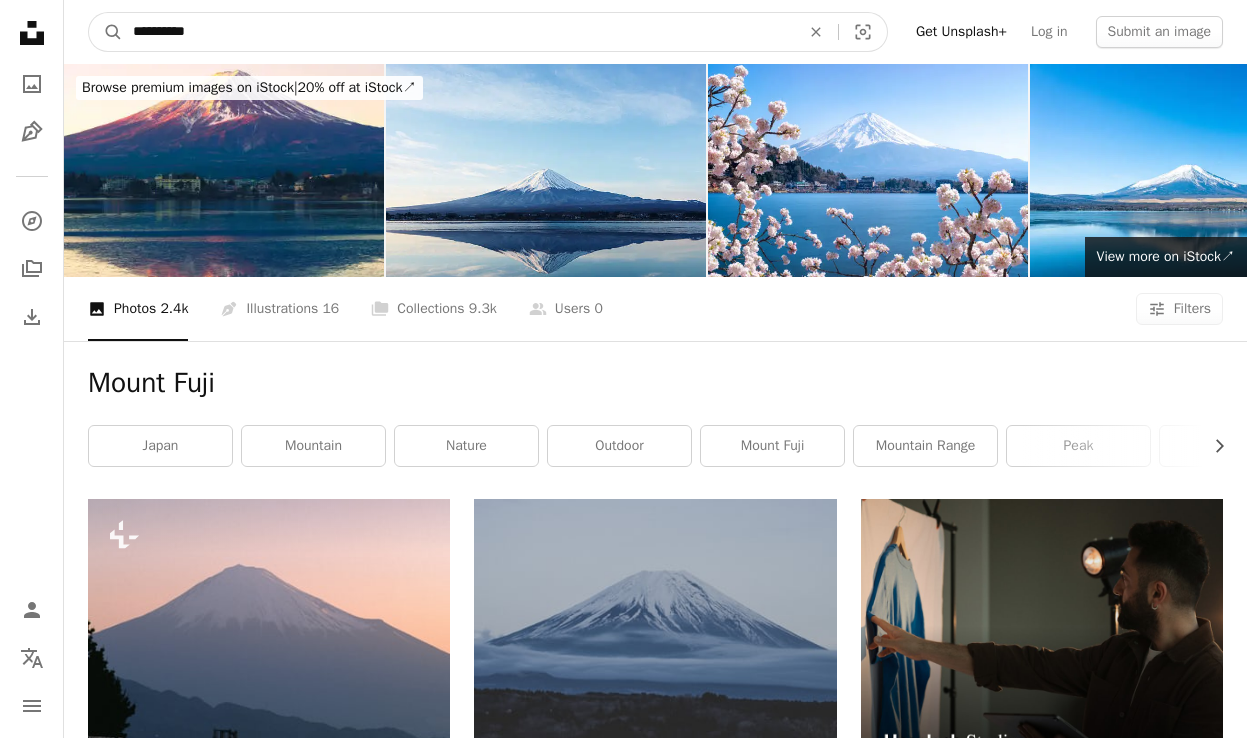 click on "A magnifying glass" at bounding box center (106, 32) 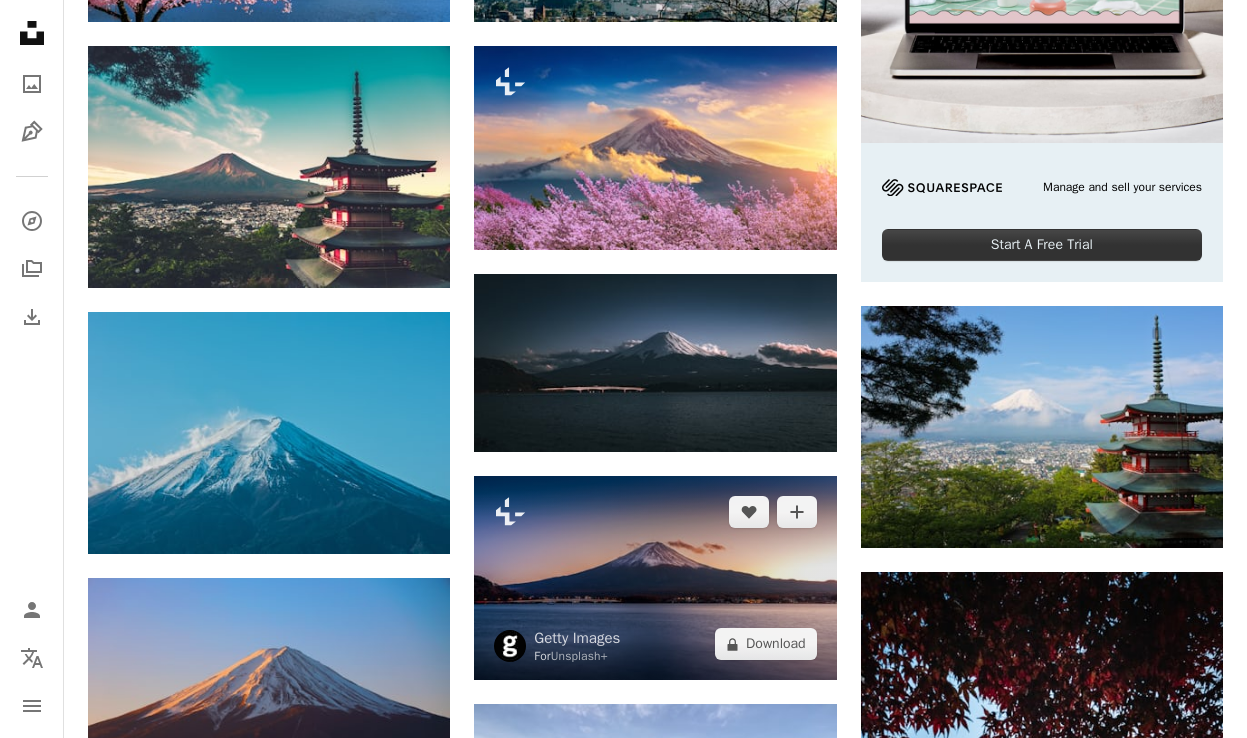 scroll, scrollTop: 762, scrollLeft: 0, axis: vertical 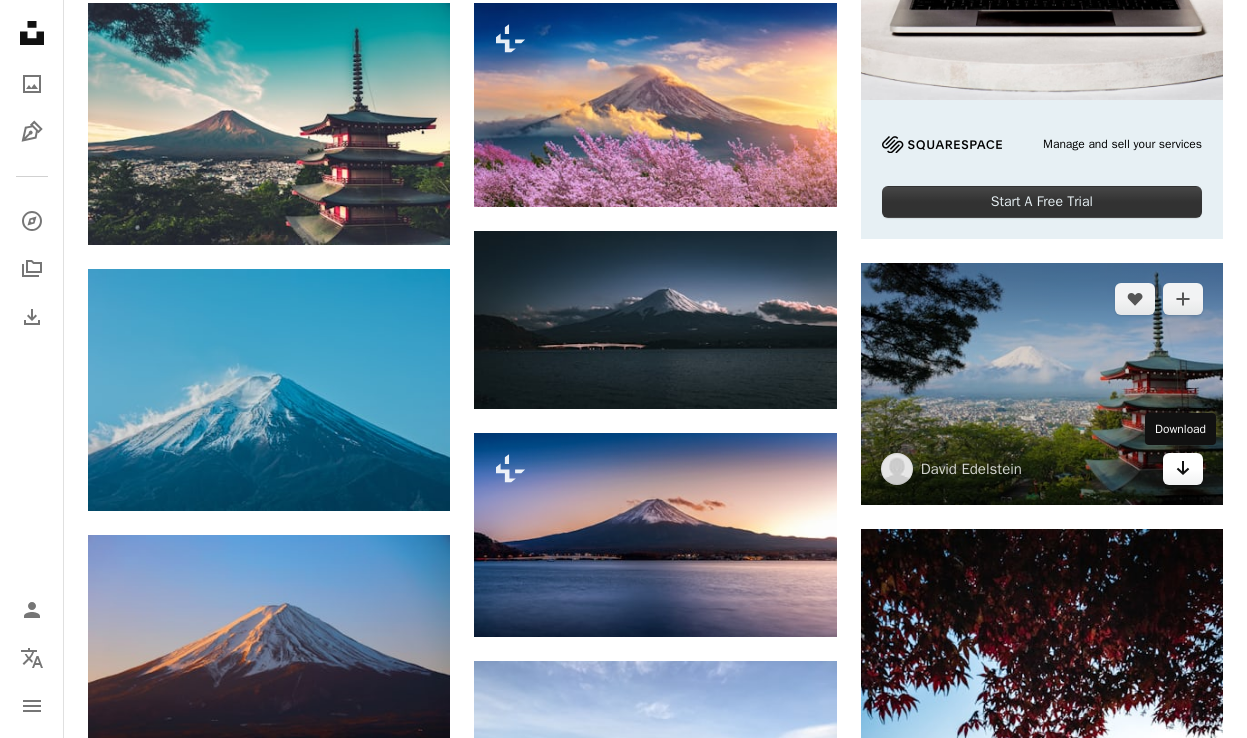 click on "Arrow pointing down" at bounding box center [1183, 469] 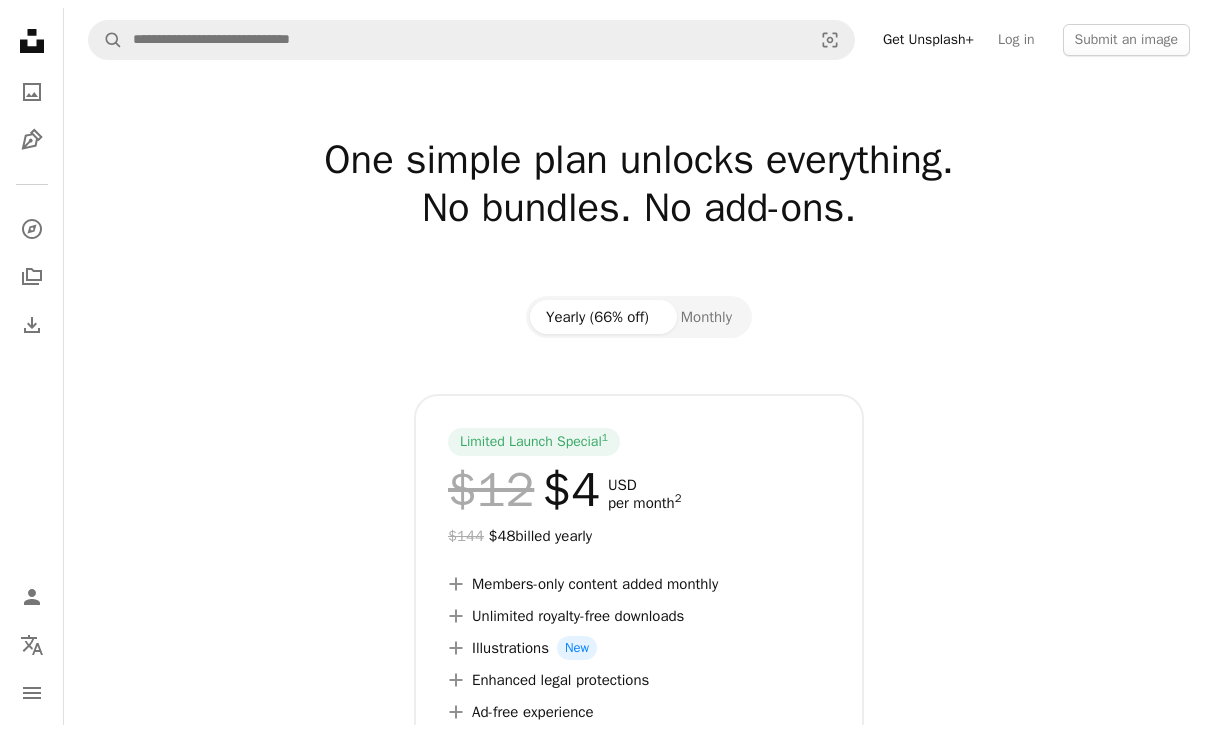 scroll, scrollTop: 0, scrollLeft: 0, axis: both 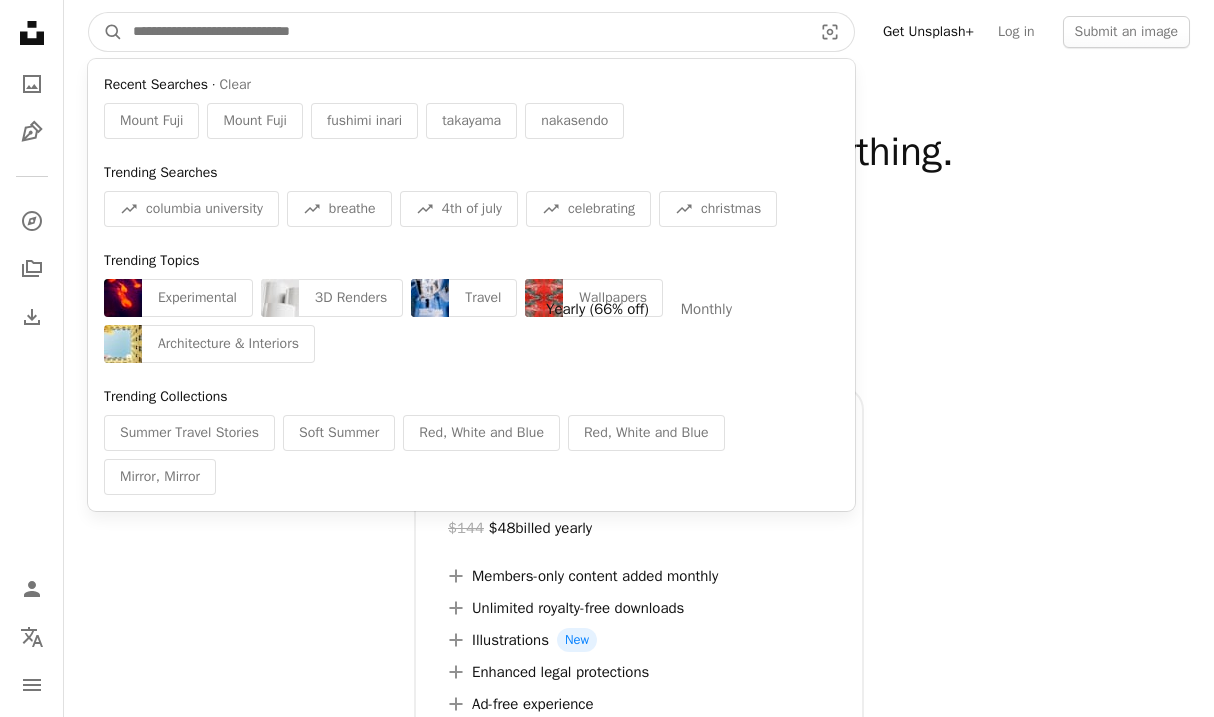 click at bounding box center [464, 32] 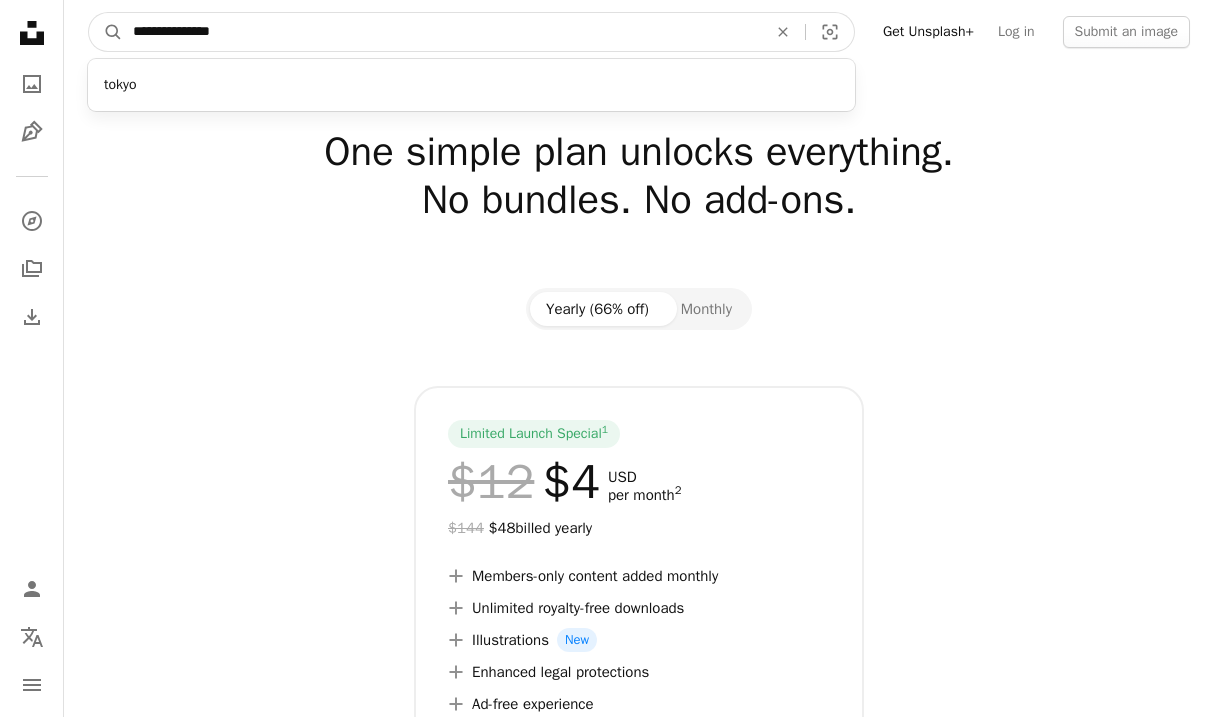 type on "**********" 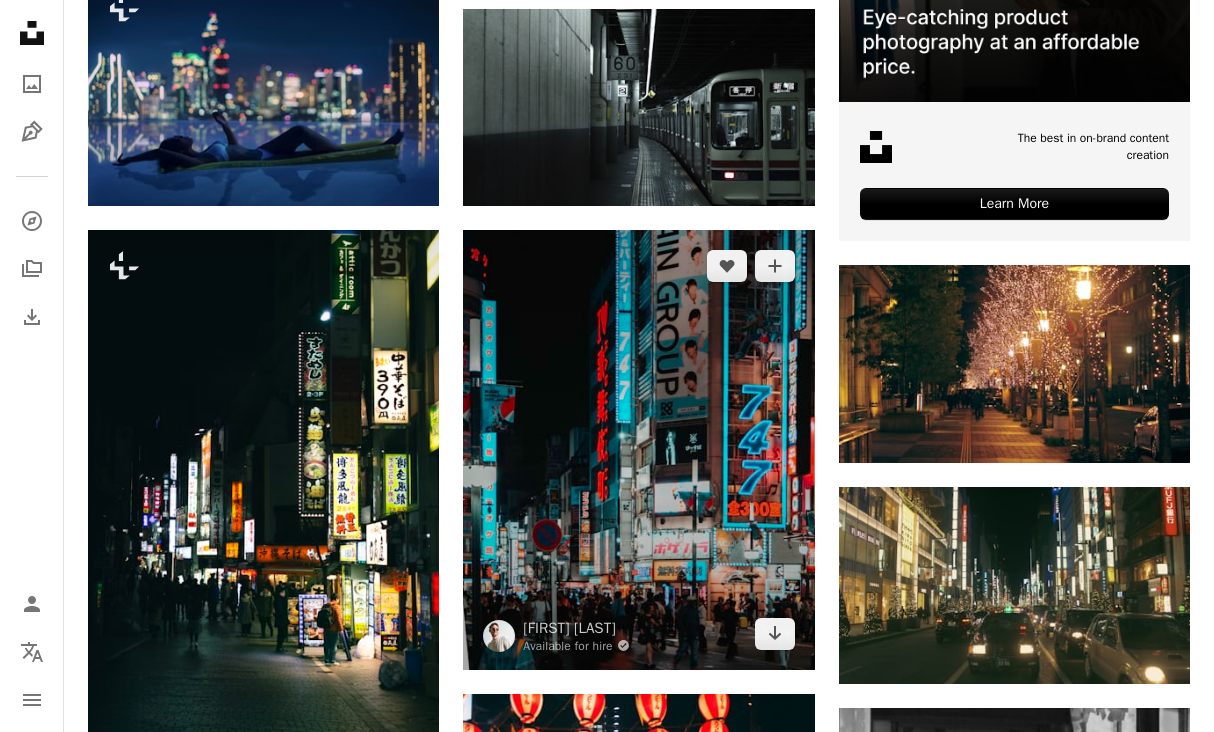 scroll, scrollTop: 819, scrollLeft: 0, axis: vertical 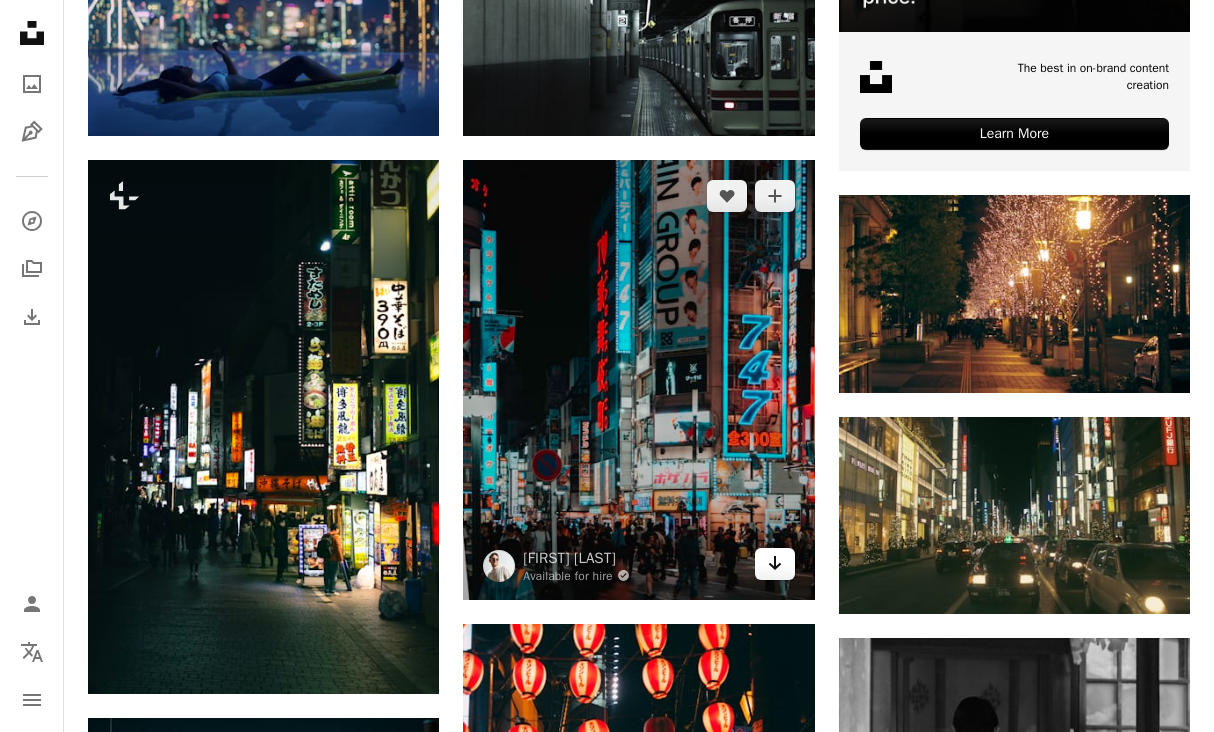 click on "Arrow pointing down" 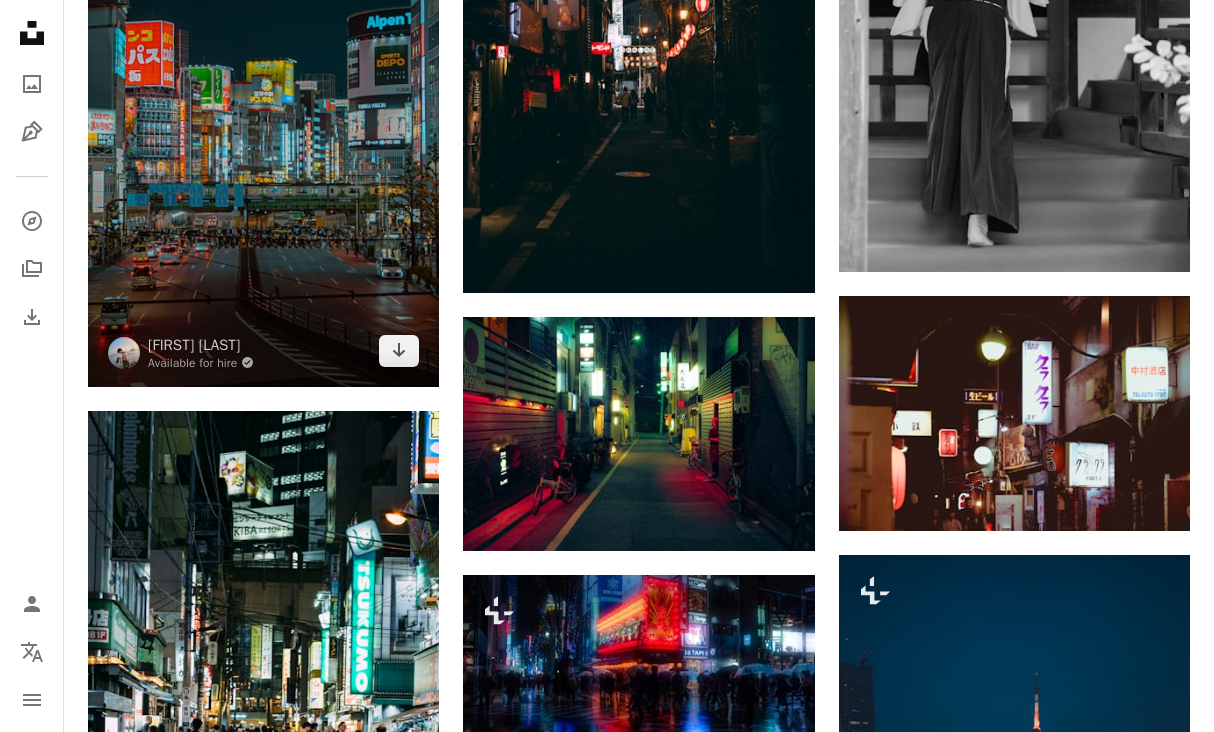 scroll, scrollTop: 1458, scrollLeft: 0, axis: vertical 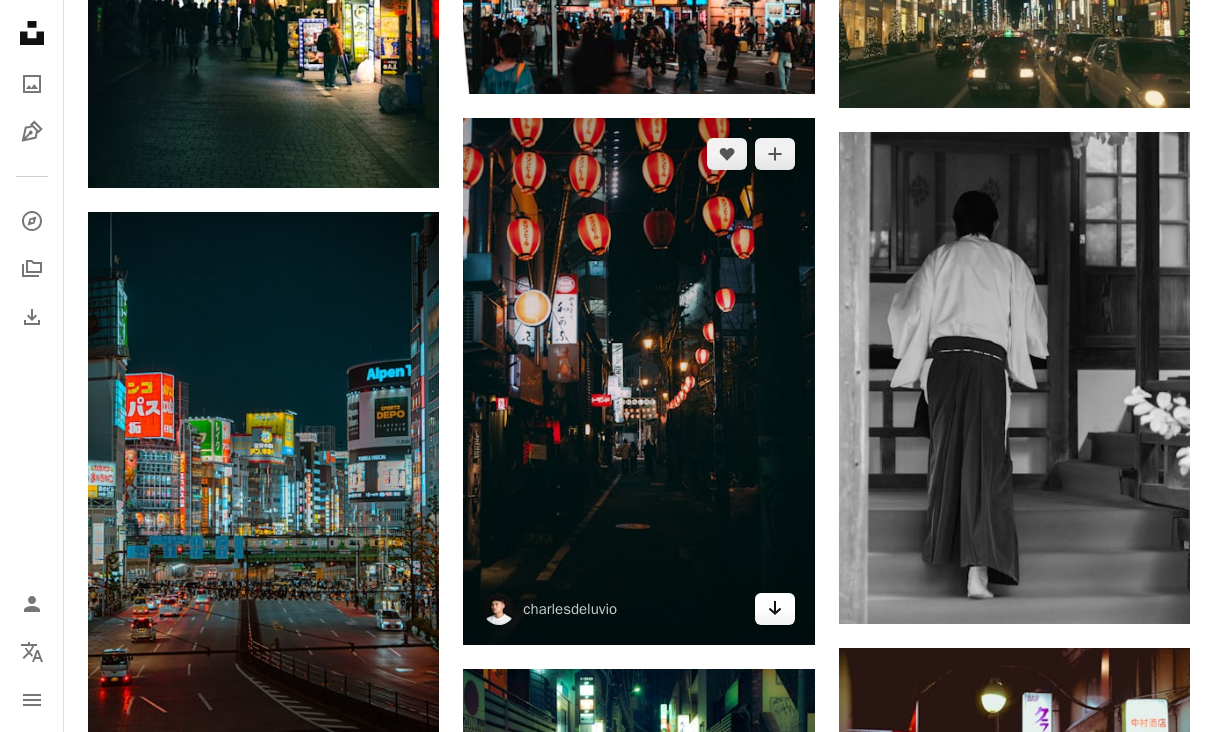 click on "Arrow pointing down" at bounding box center (775, 609) 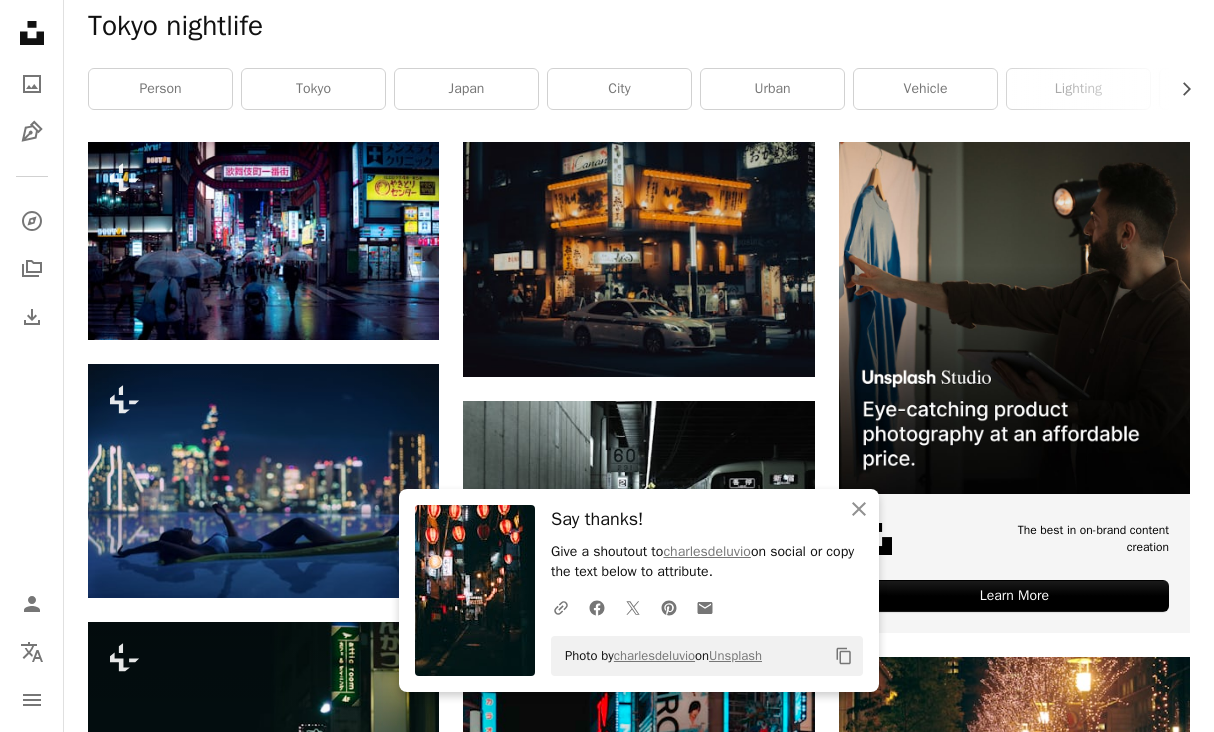 scroll, scrollTop: 0, scrollLeft: 0, axis: both 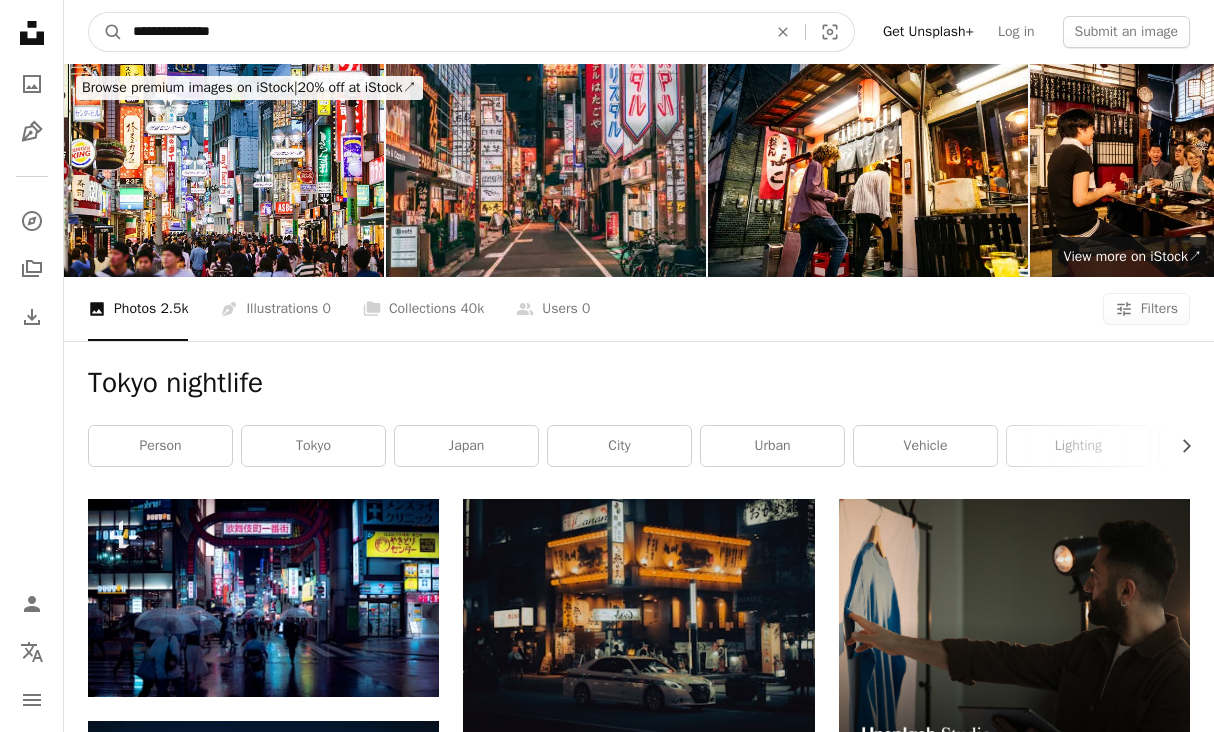 drag, startPoint x: 246, startPoint y: 28, endPoint x: -89, endPoint y: 37, distance: 335.12088 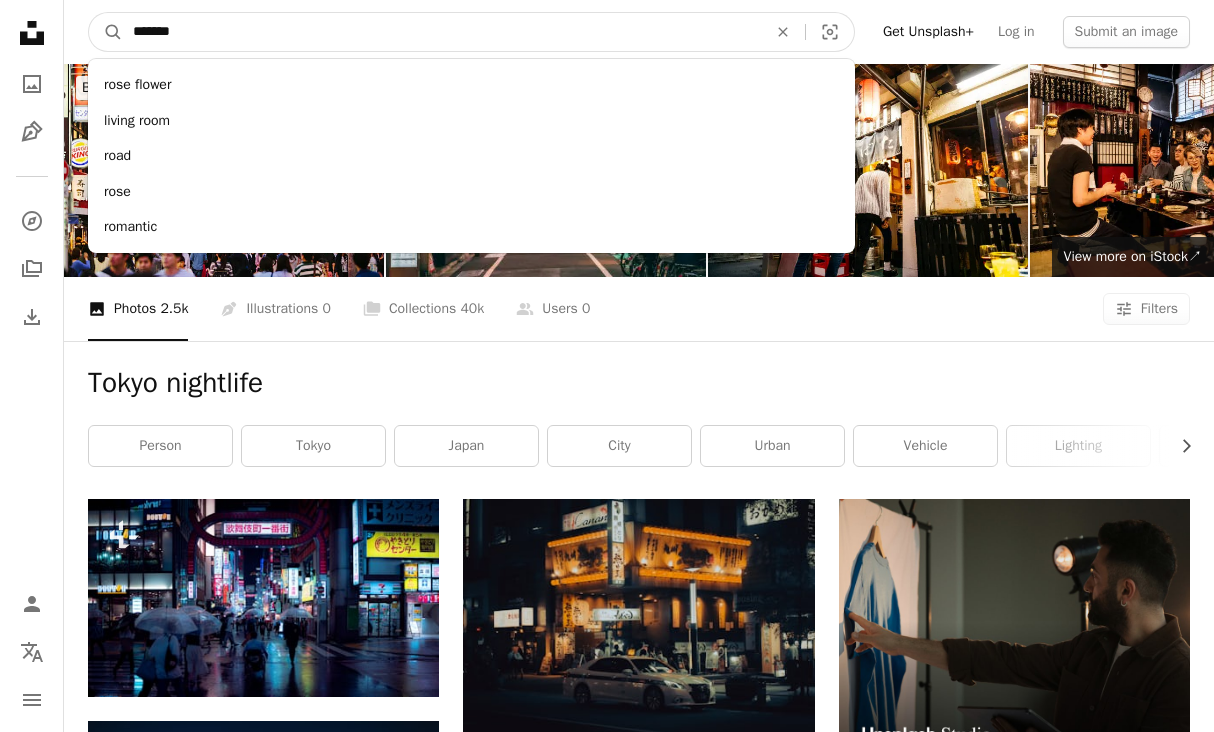type on "********" 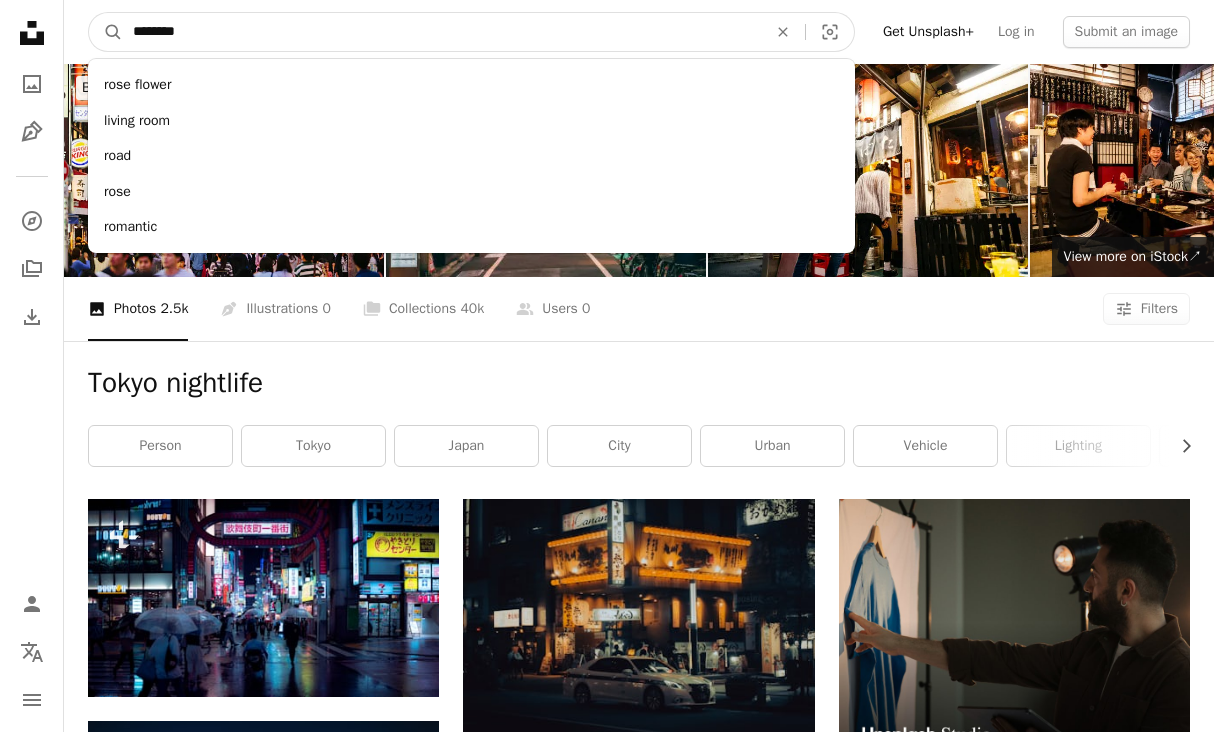 click on "A magnifying glass" at bounding box center (106, 32) 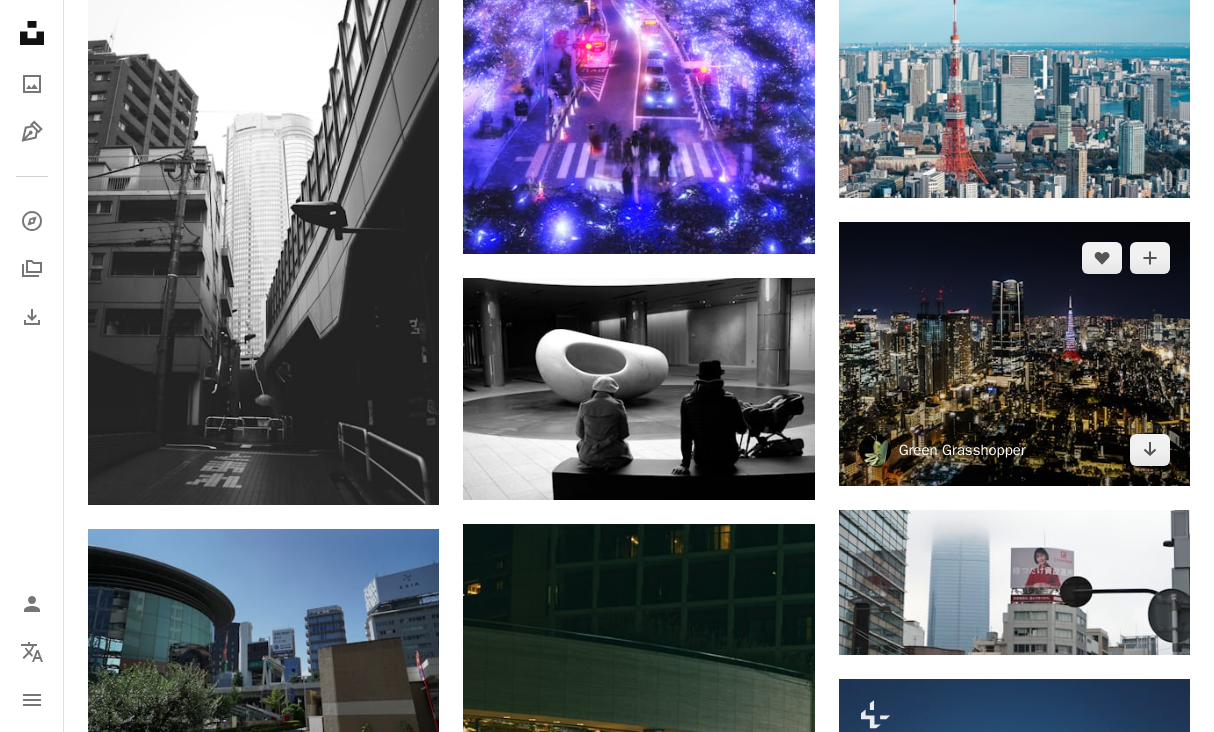 scroll, scrollTop: 1568, scrollLeft: 0, axis: vertical 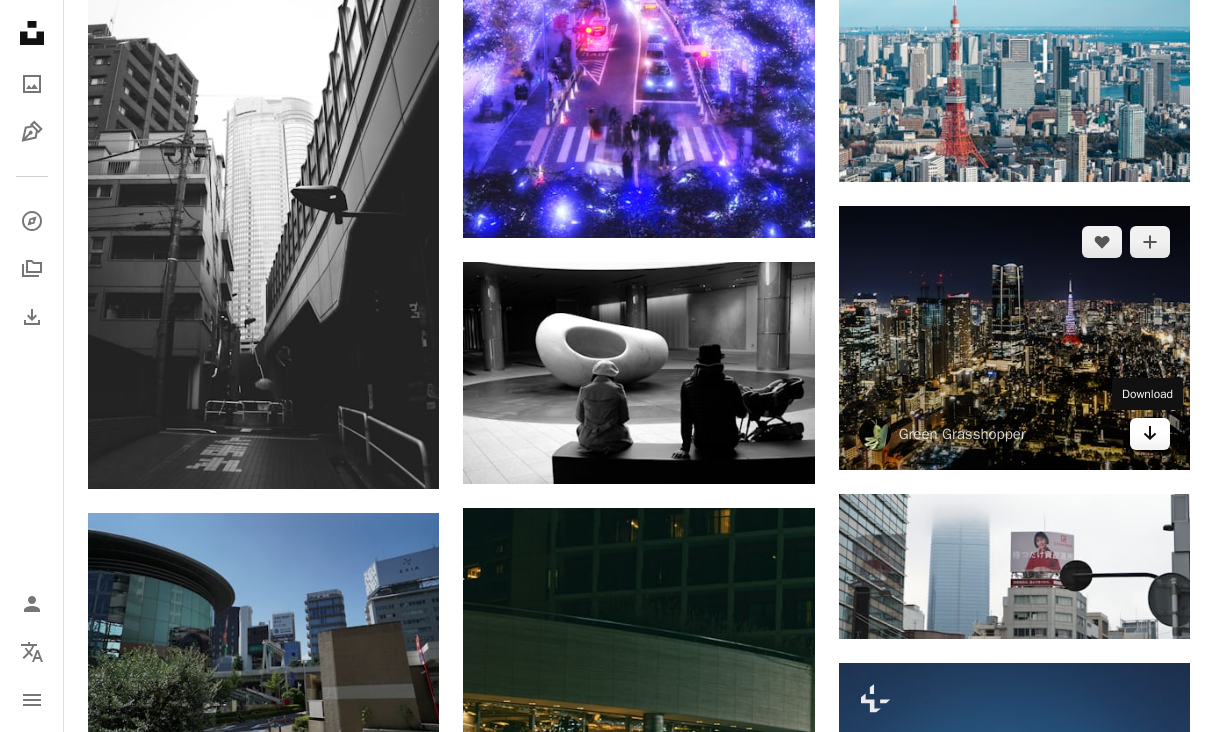 click on "Arrow pointing down" 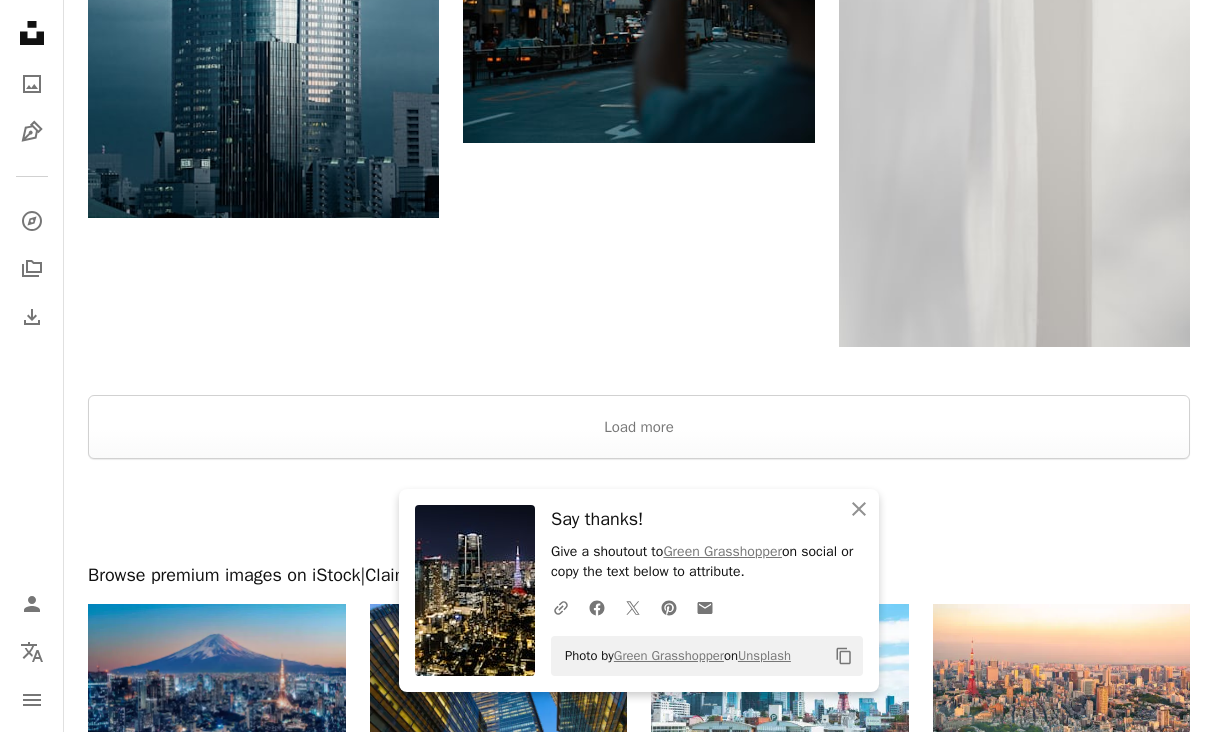 scroll, scrollTop: 2968, scrollLeft: 0, axis: vertical 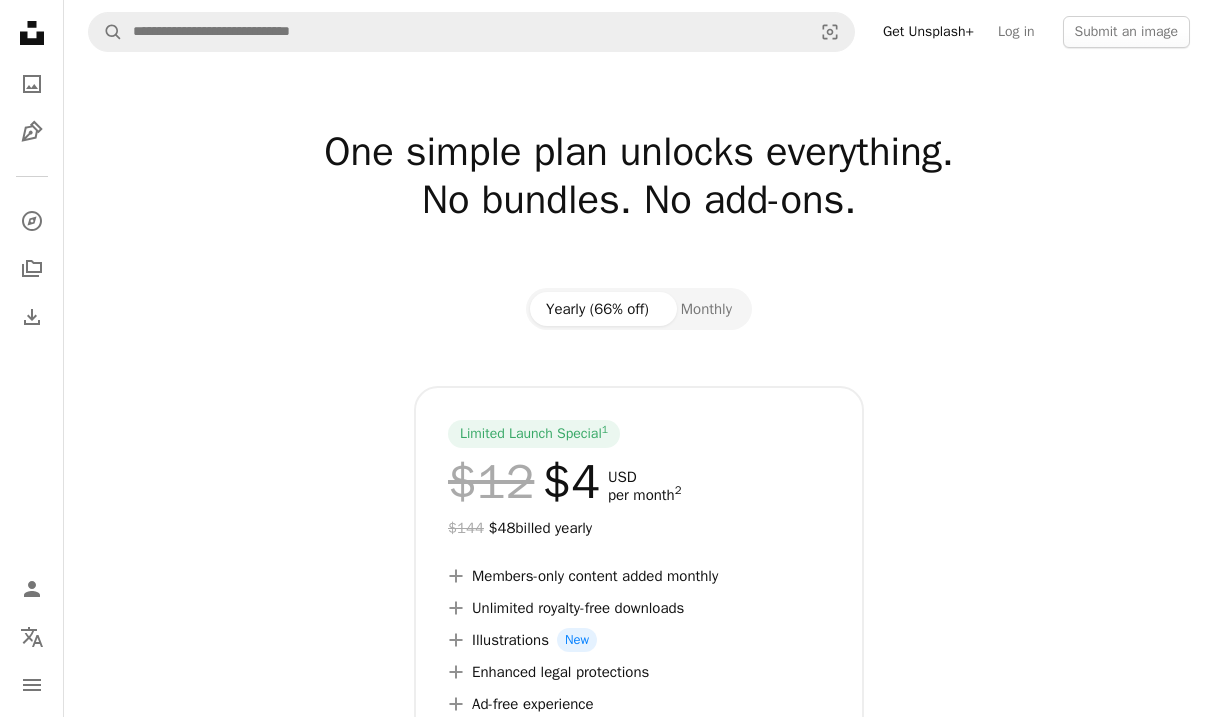 click on "A magnifying glass Visual search Get Unsplash+ Log in Submit an image" at bounding box center (639, 32) 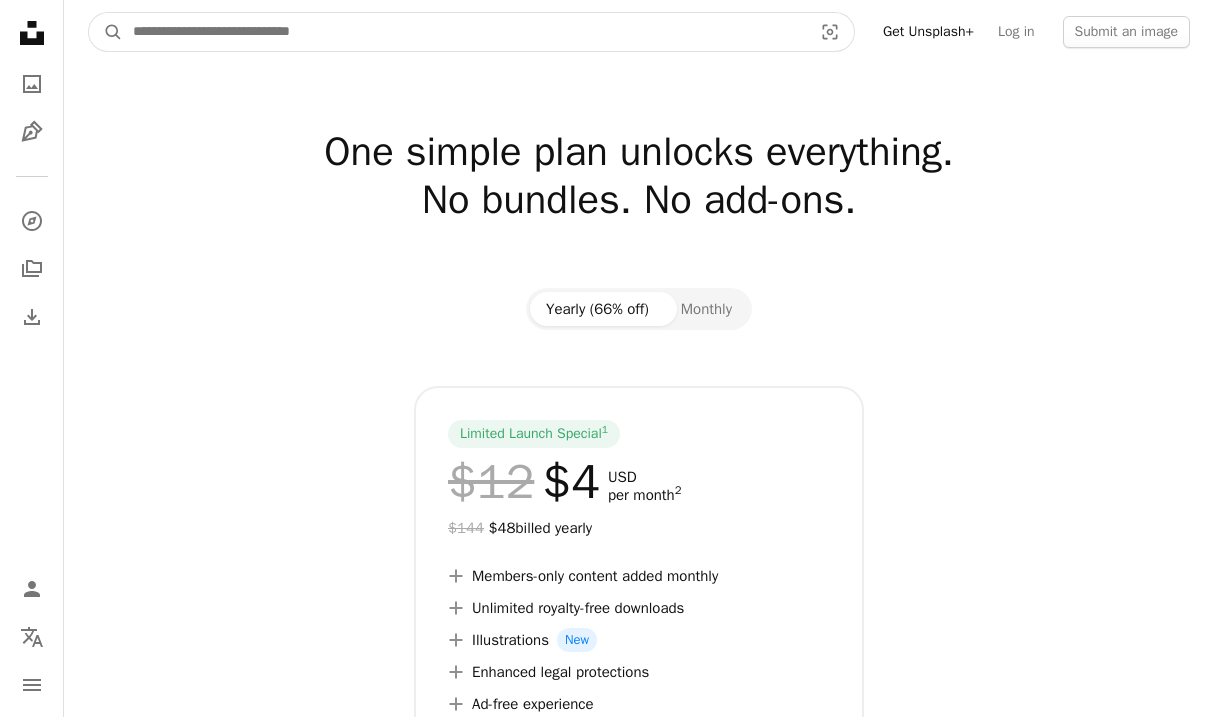 click at bounding box center (464, 32) 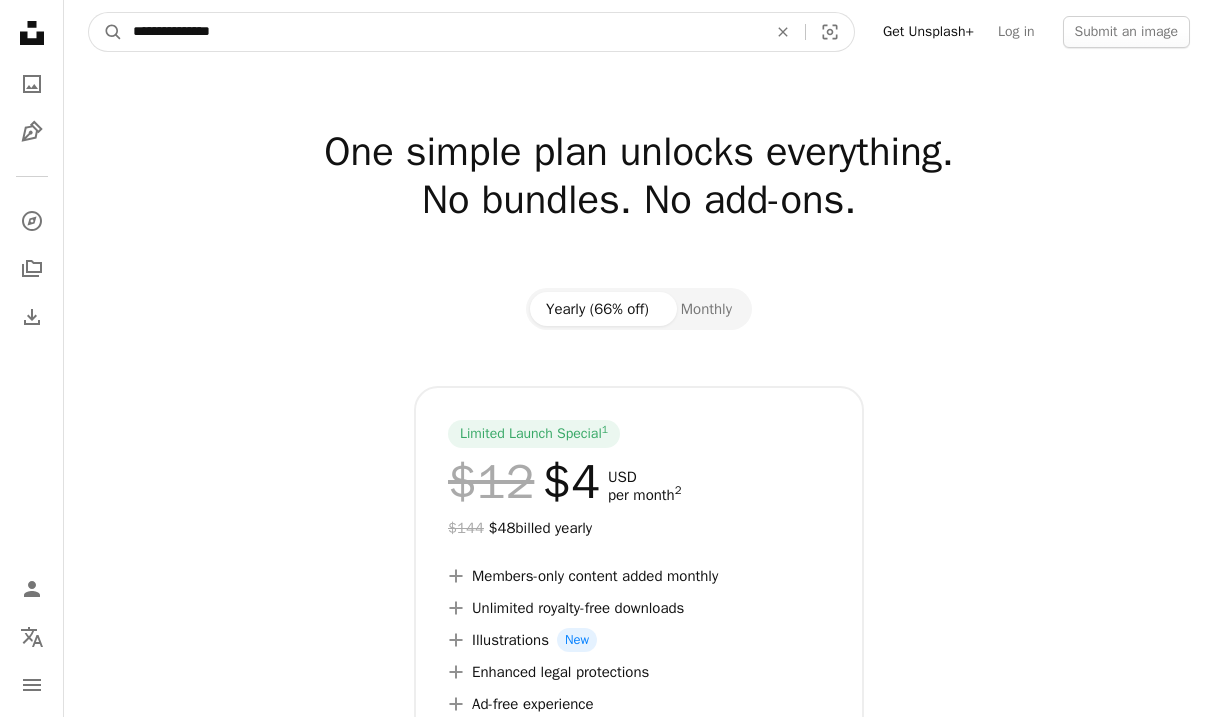 type on "**********" 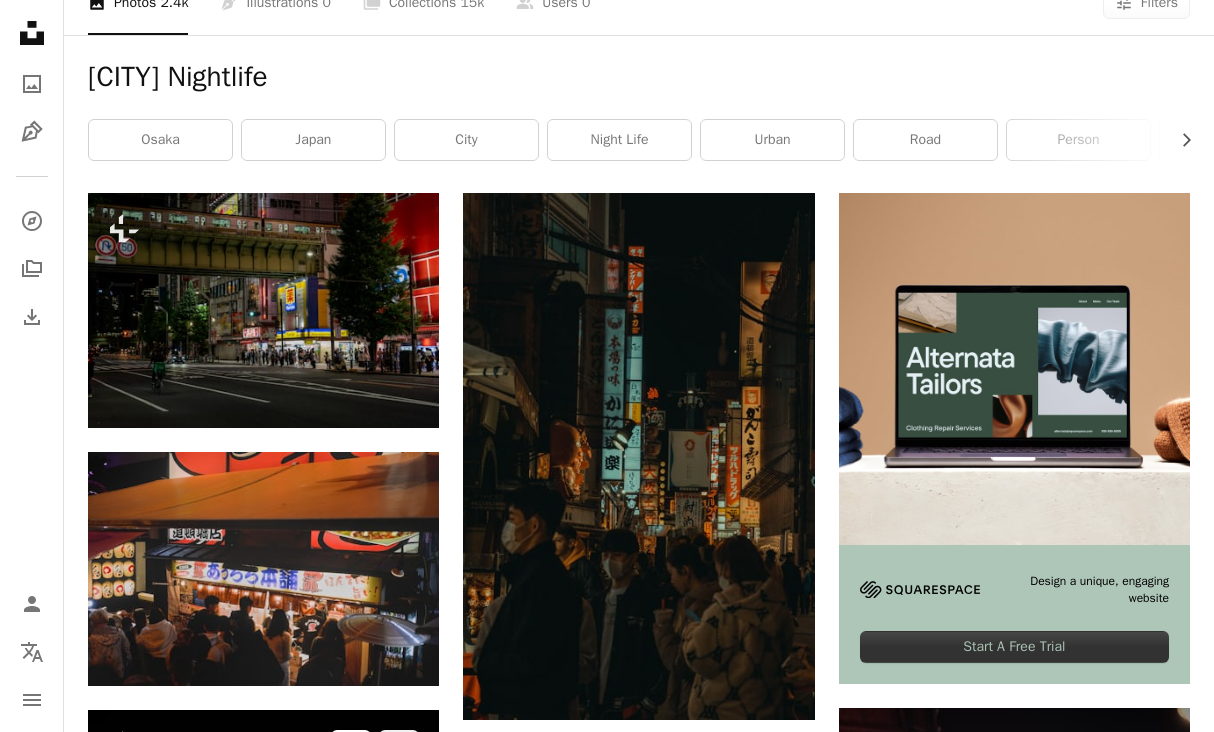 scroll, scrollTop: 570, scrollLeft: 0, axis: vertical 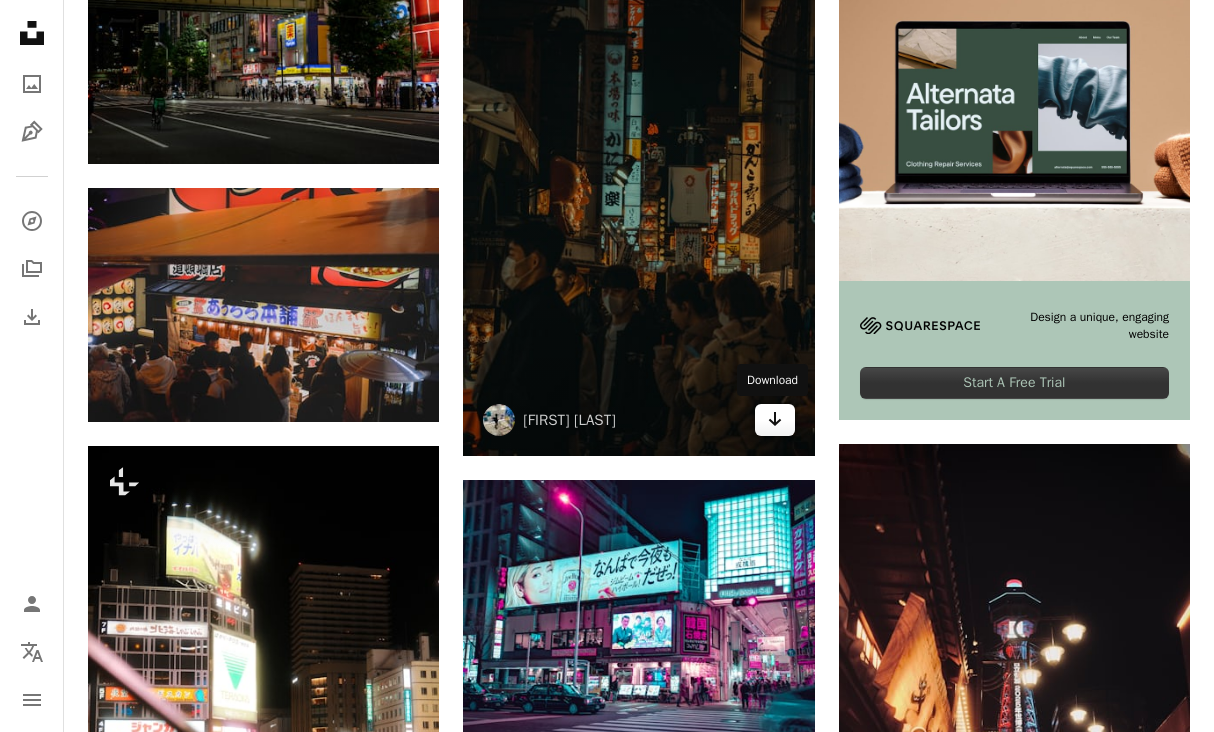 click on "Arrow pointing down" 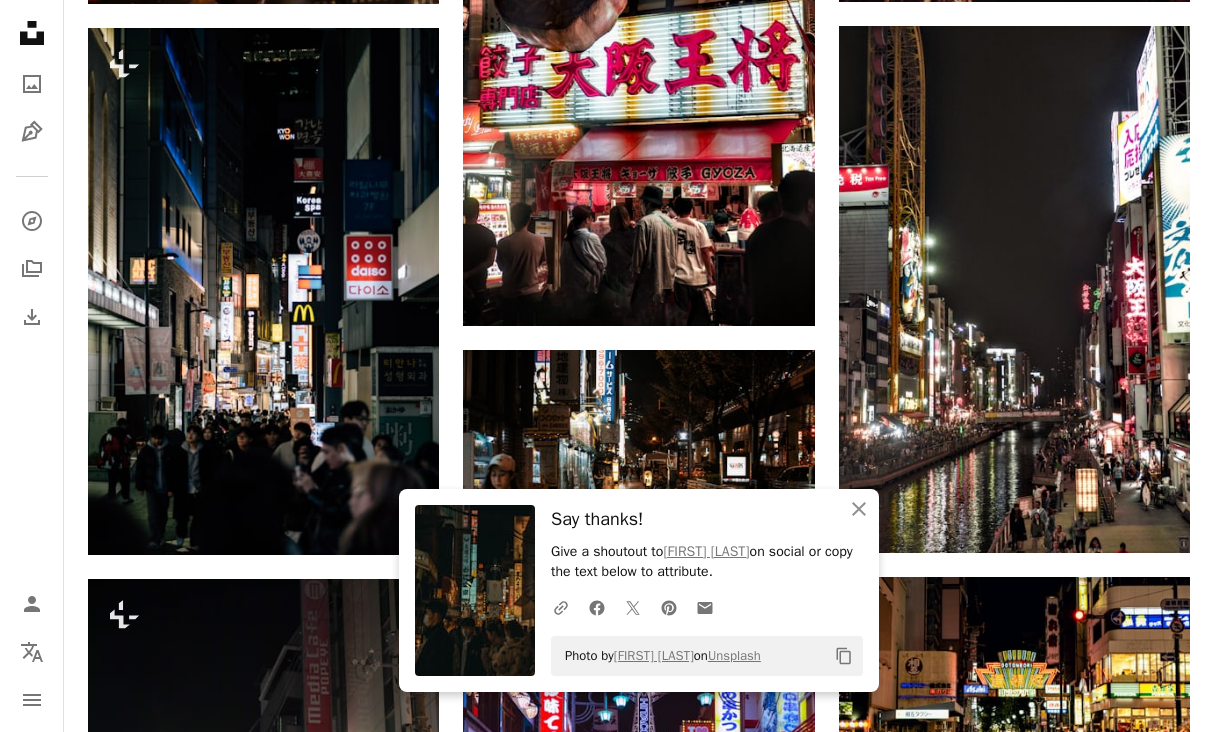 scroll, scrollTop: 1588, scrollLeft: 0, axis: vertical 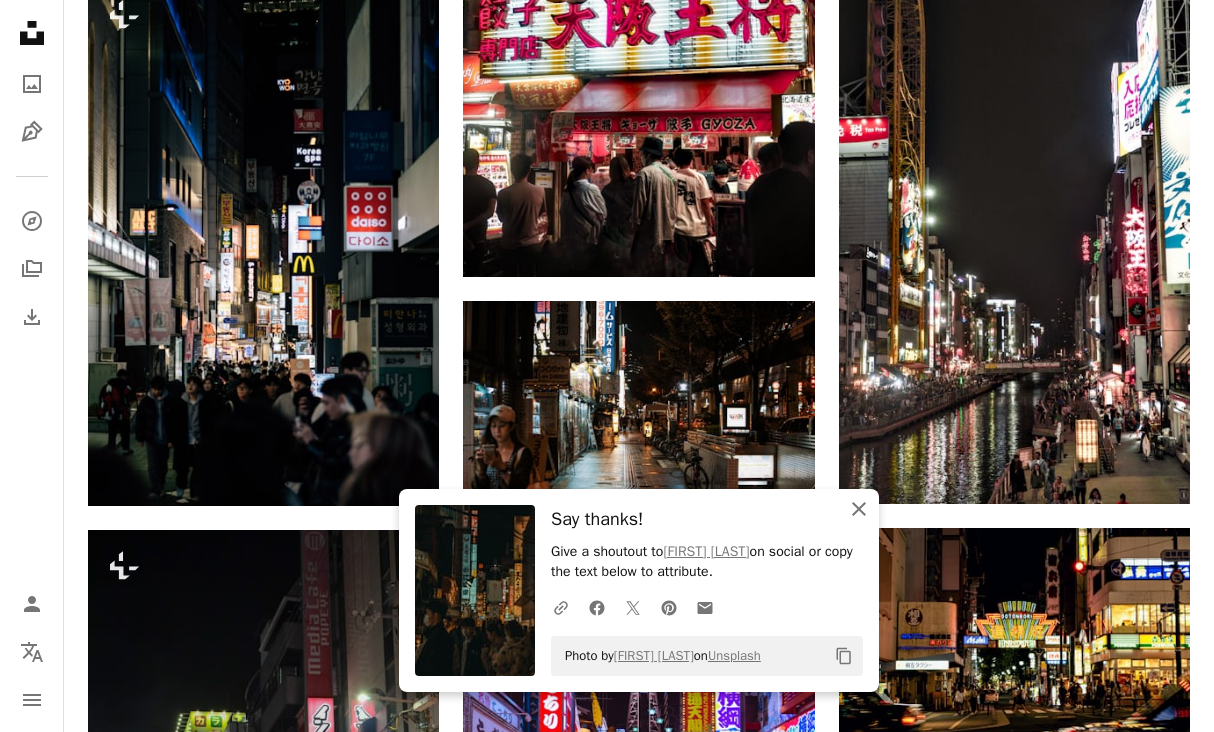 click on "An X shape" 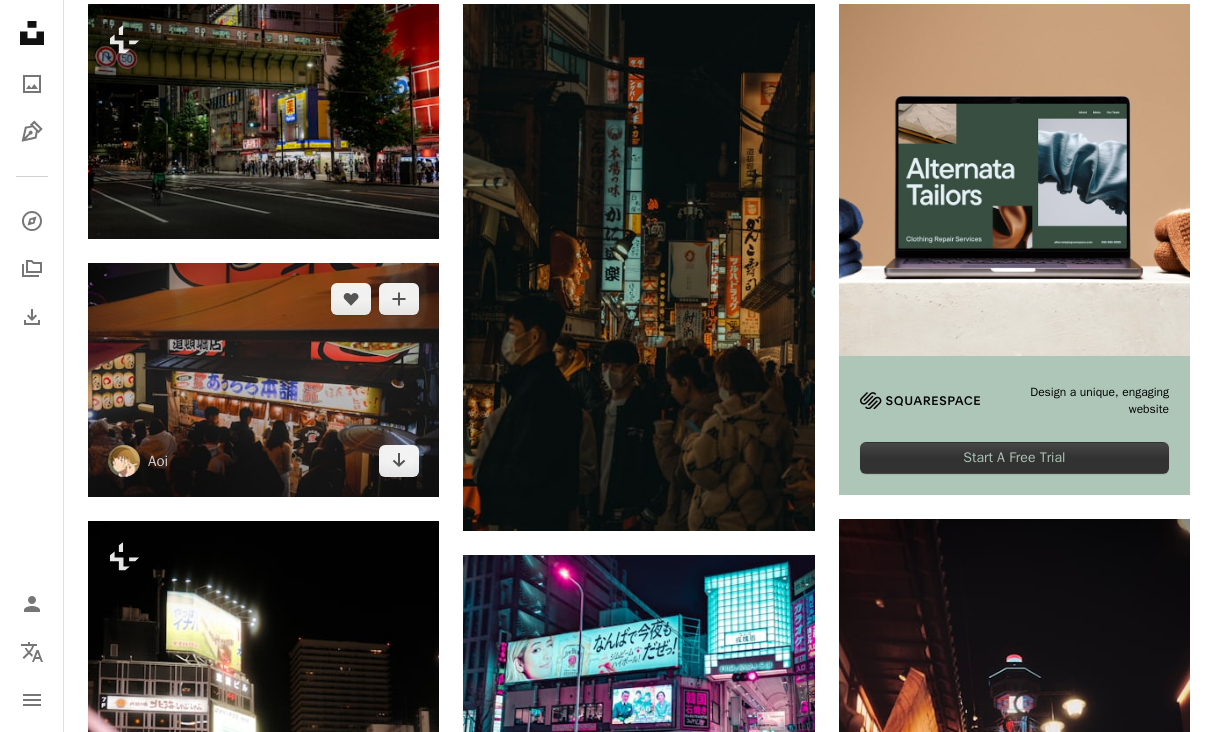 scroll, scrollTop: 529, scrollLeft: 0, axis: vertical 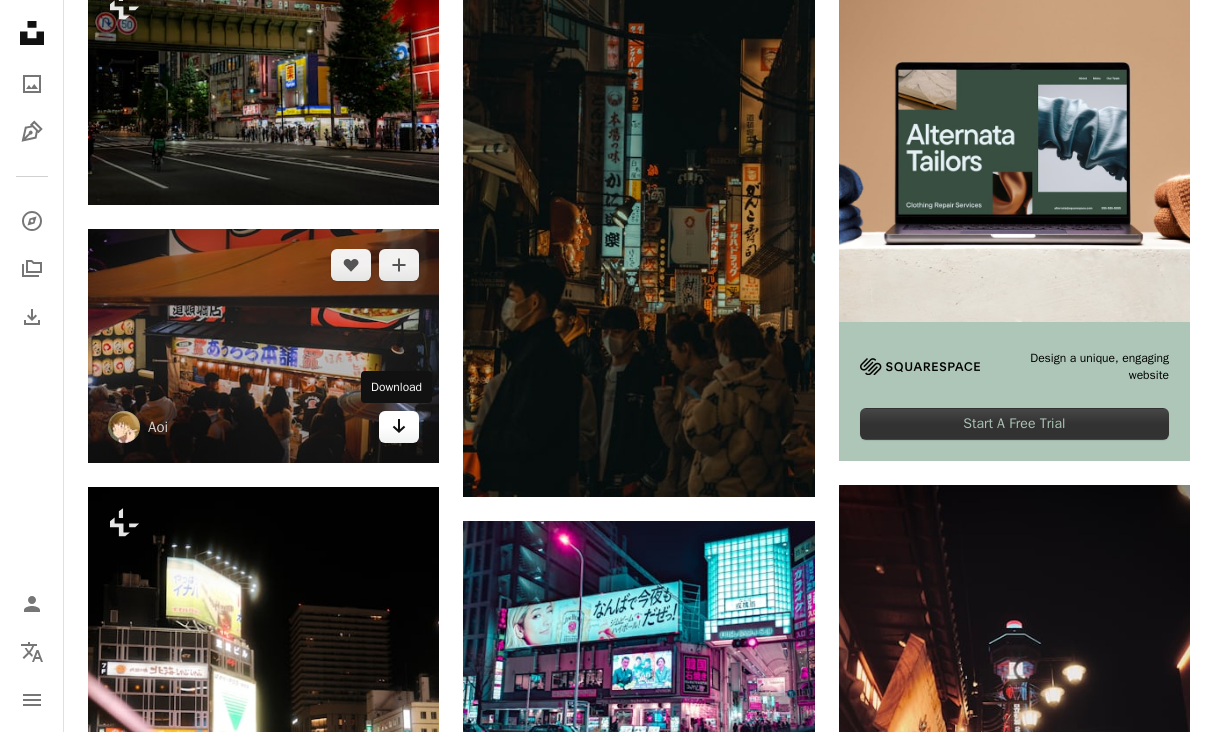 click on "Arrow pointing down" 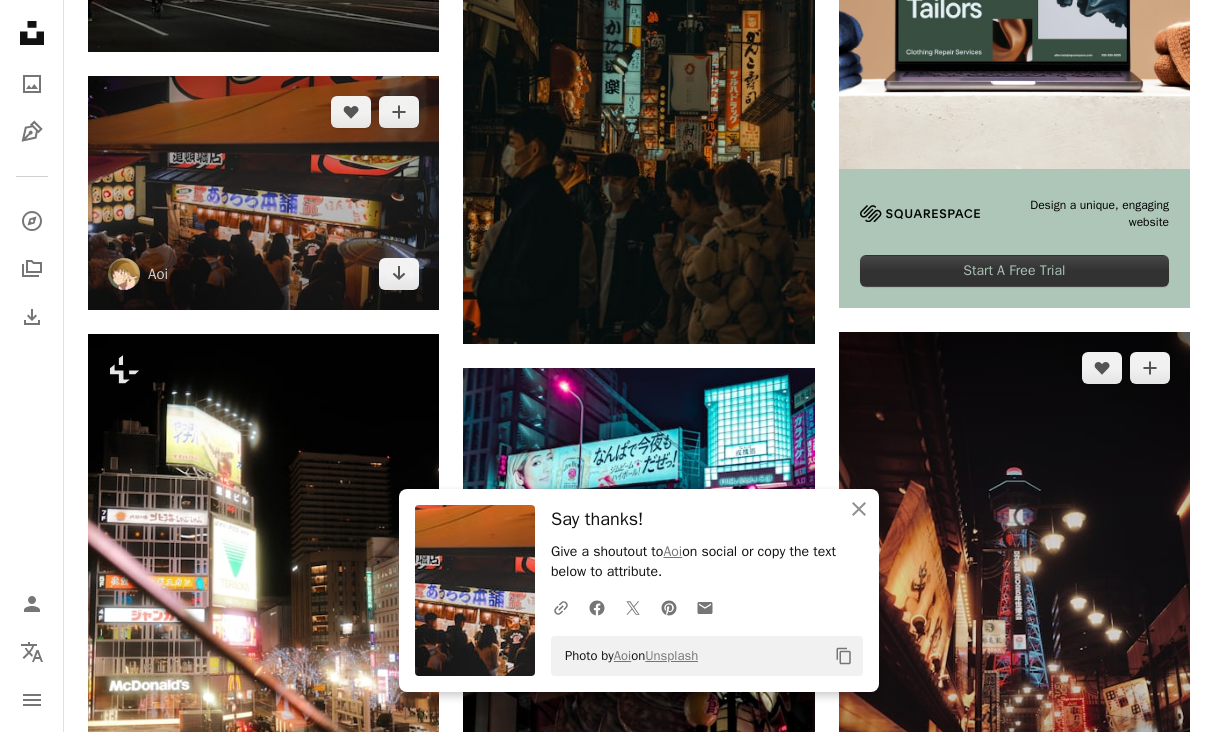 scroll, scrollTop: 970, scrollLeft: 0, axis: vertical 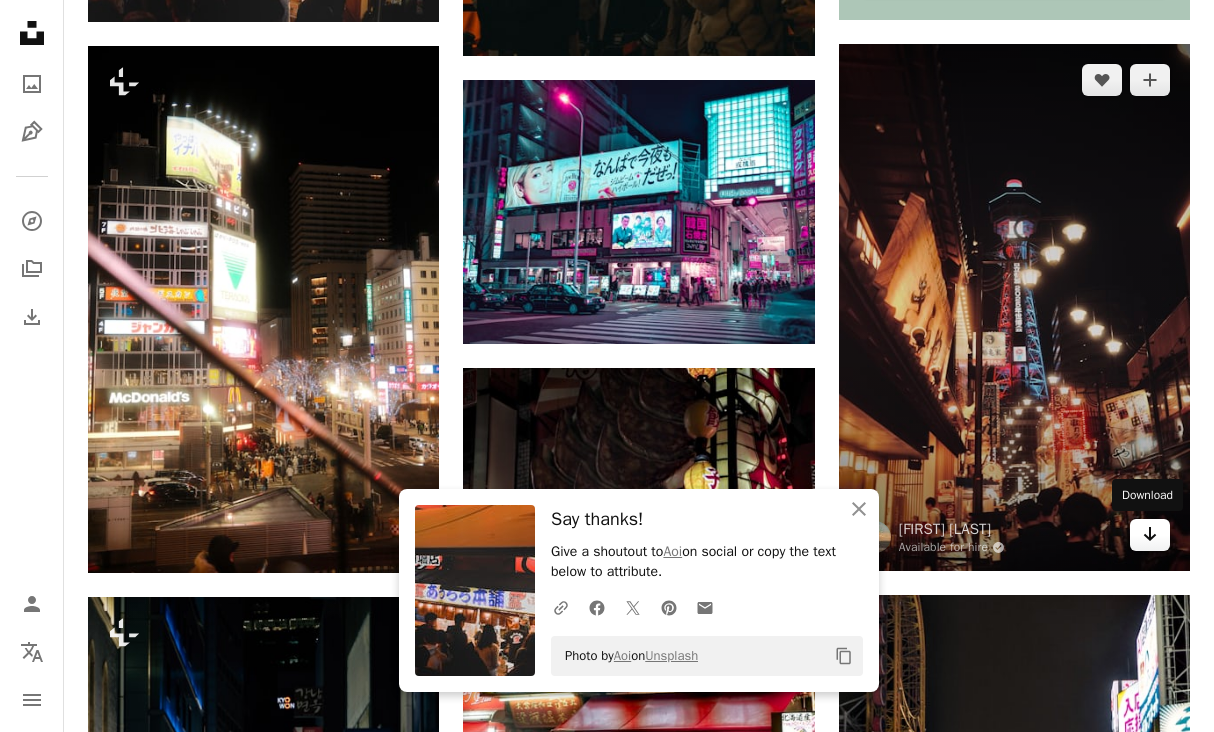 click on "Arrow pointing down" 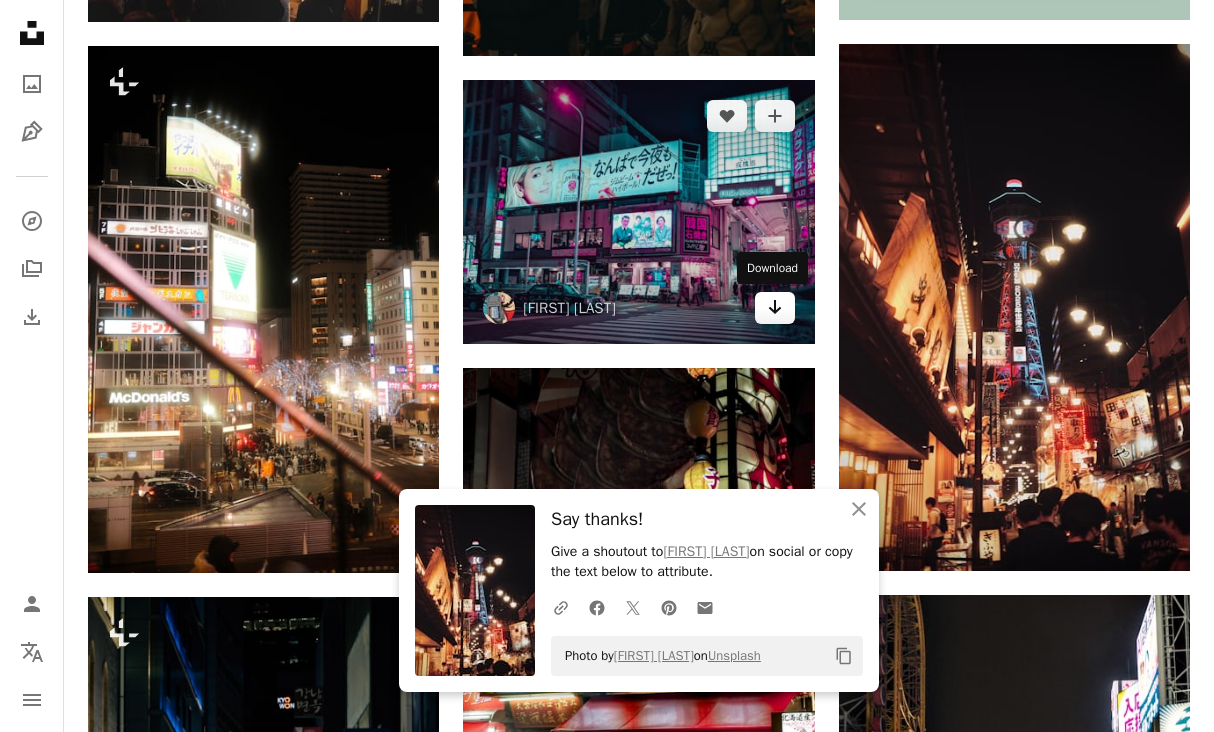 click on "Arrow pointing down" at bounding box center (775, 308) 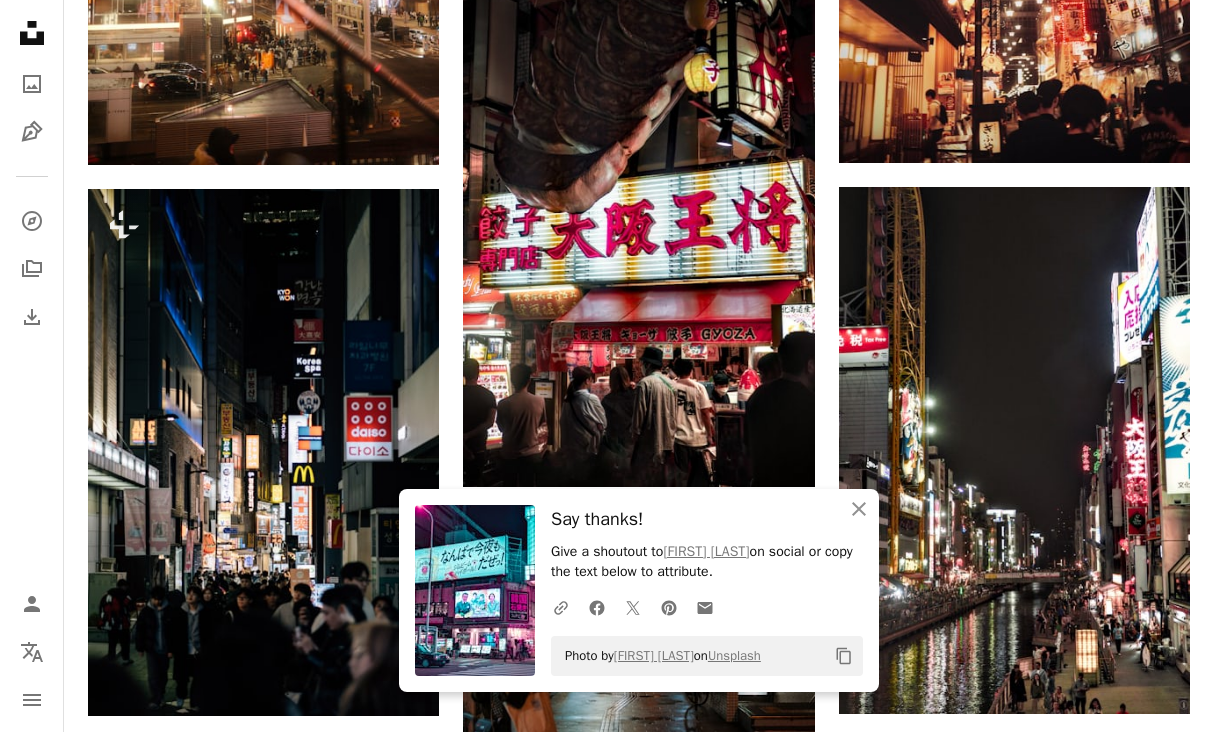 scroll, scrollTop: 1464, scrollLeft: 0, axis: vertical 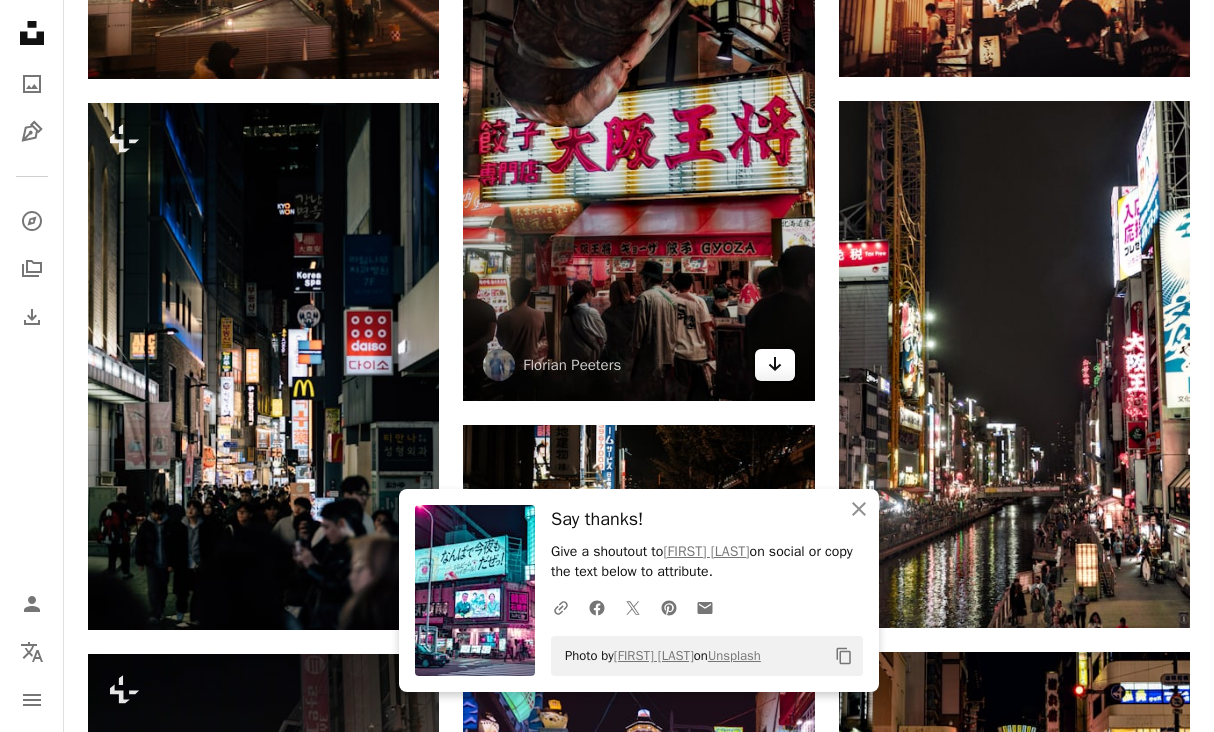 click 